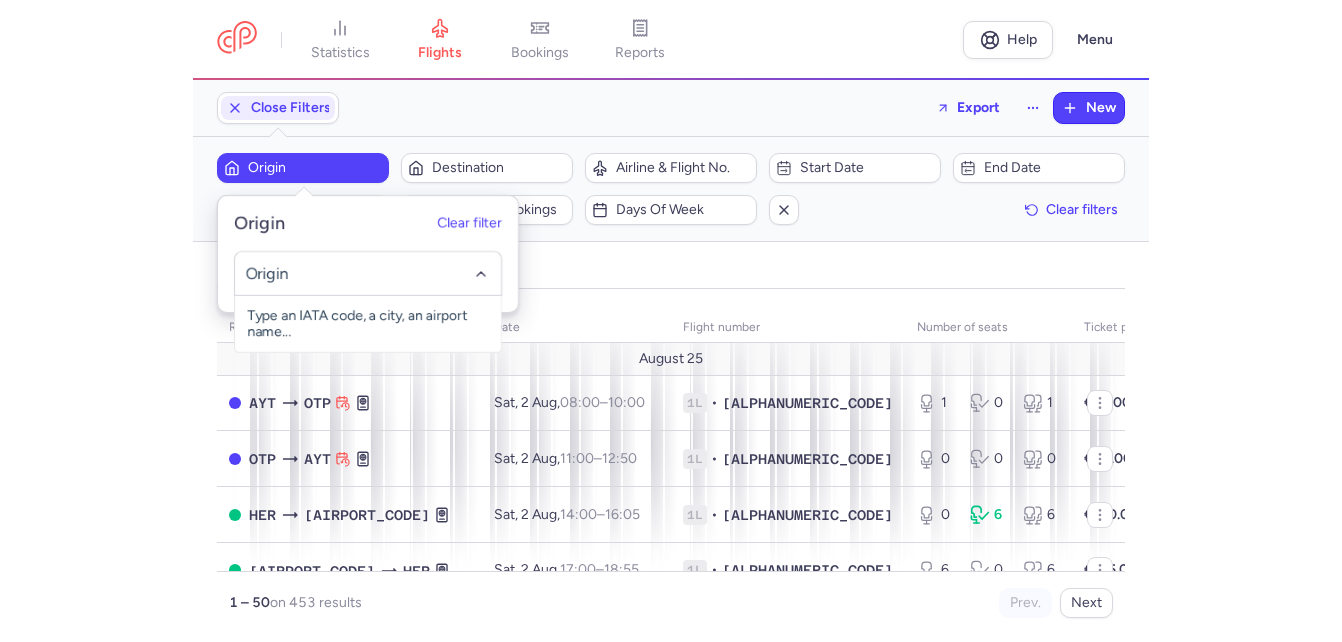 scroll, scrollTop: 0, scrollLeft: 0, axis: both 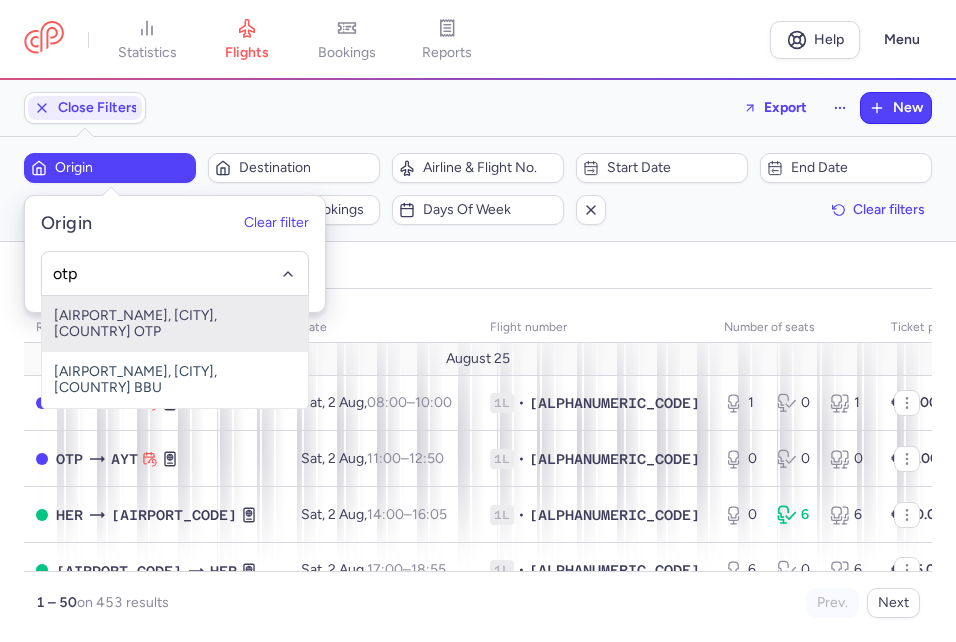 click on "[AIRPORT_NAME], [CITY], [COUNTRY] OTP" at bounding box center (175, 324) 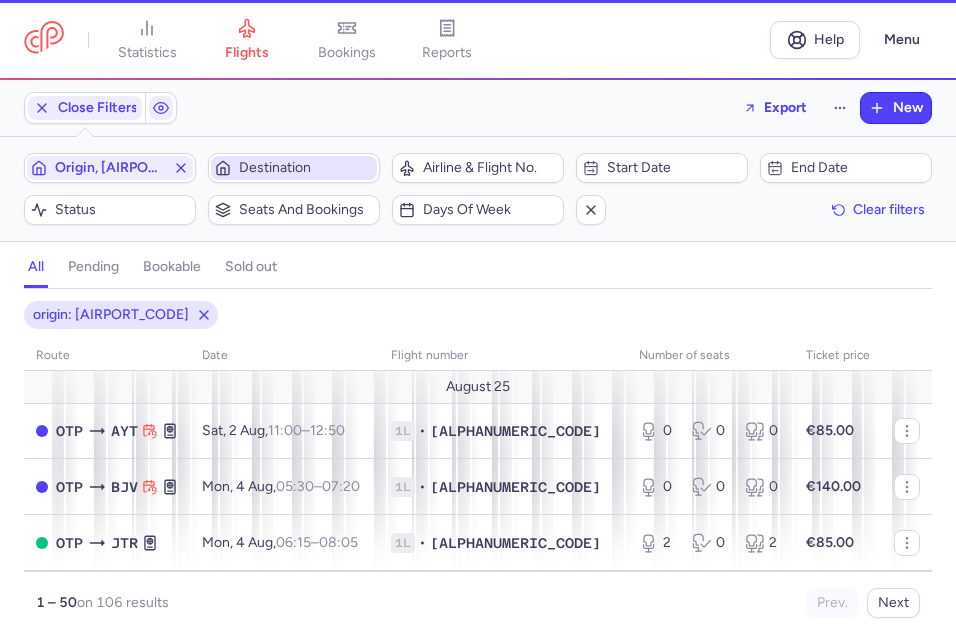 click on "Destination" at bounding box center (306, 168) 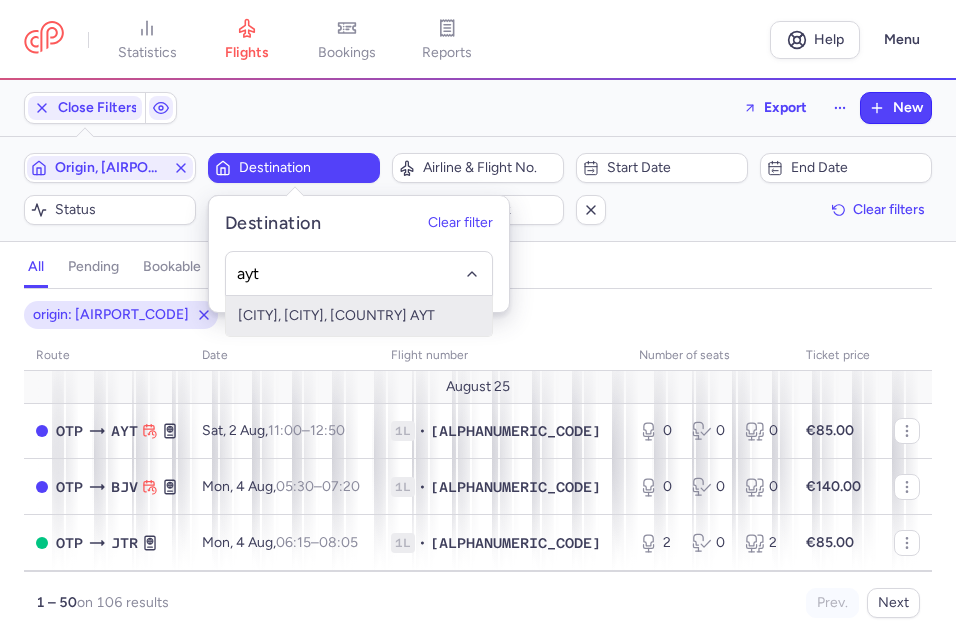 click on "[CITY], [CITY], [COUNTRY] AYT" at bounding box center (359, 316) 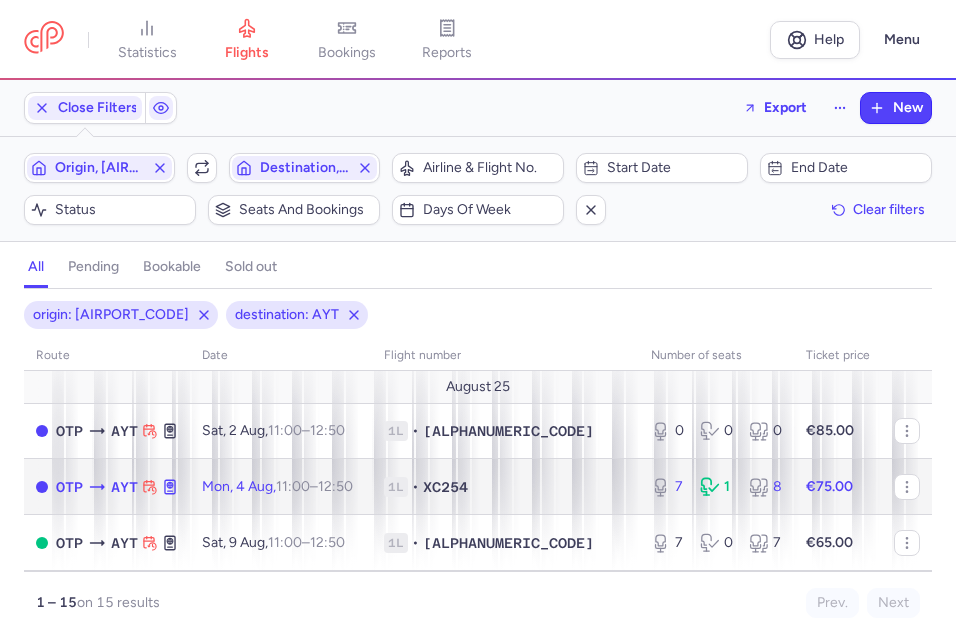 click on "[DAY_OF_WEEK], [DAY] [MONTH],  [TIME]  –  [TIME]  [TIMEZONE]" at bounding box center [277, 486] 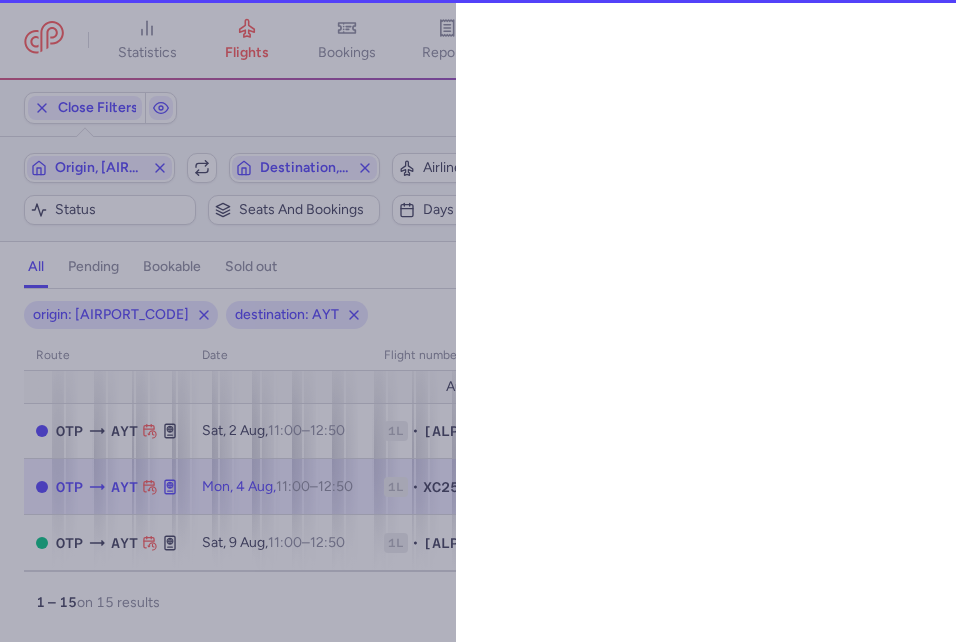 select on "days" 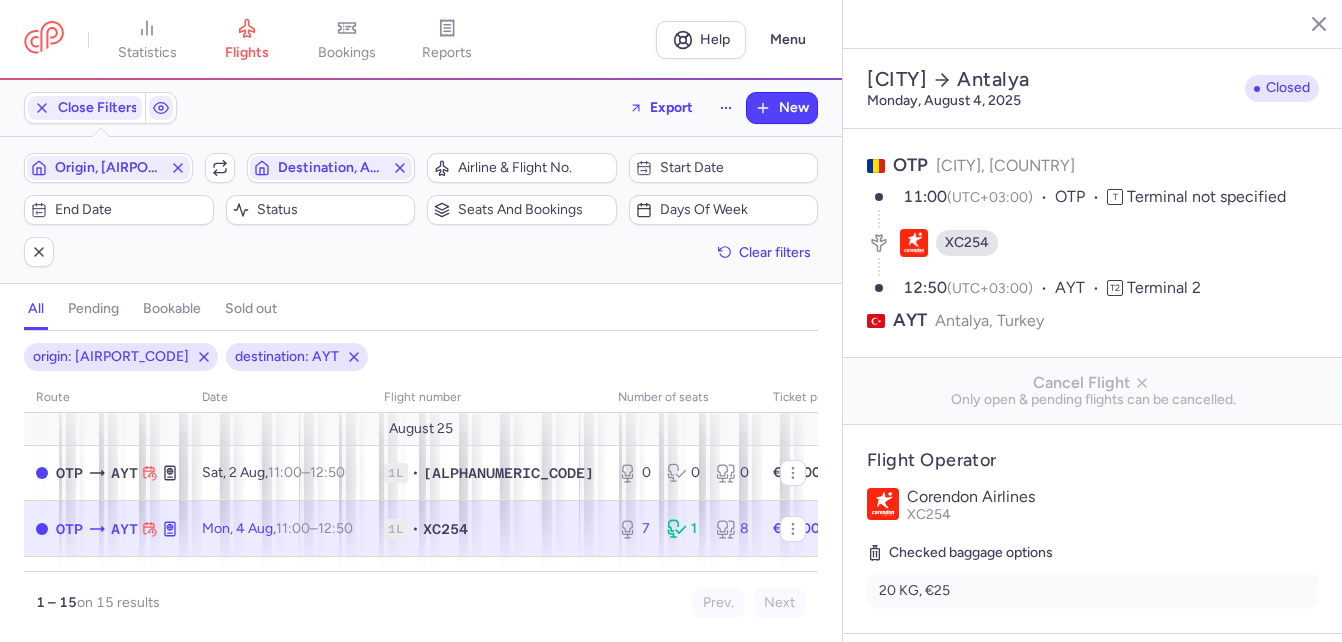 click on "[TIME]  –  [TIME]  [TIMEZONE]" at bounding box center (314, 528) 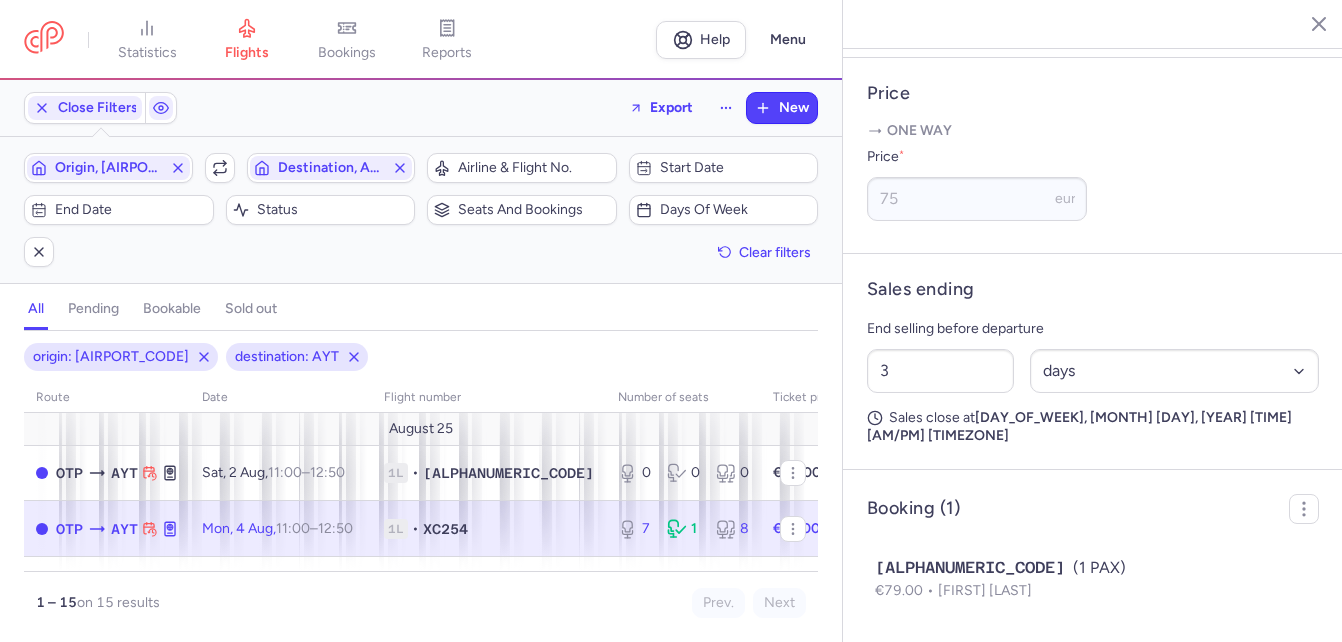 scroll, scrollTop: 789, scrollLeft: 0, axis: vertical 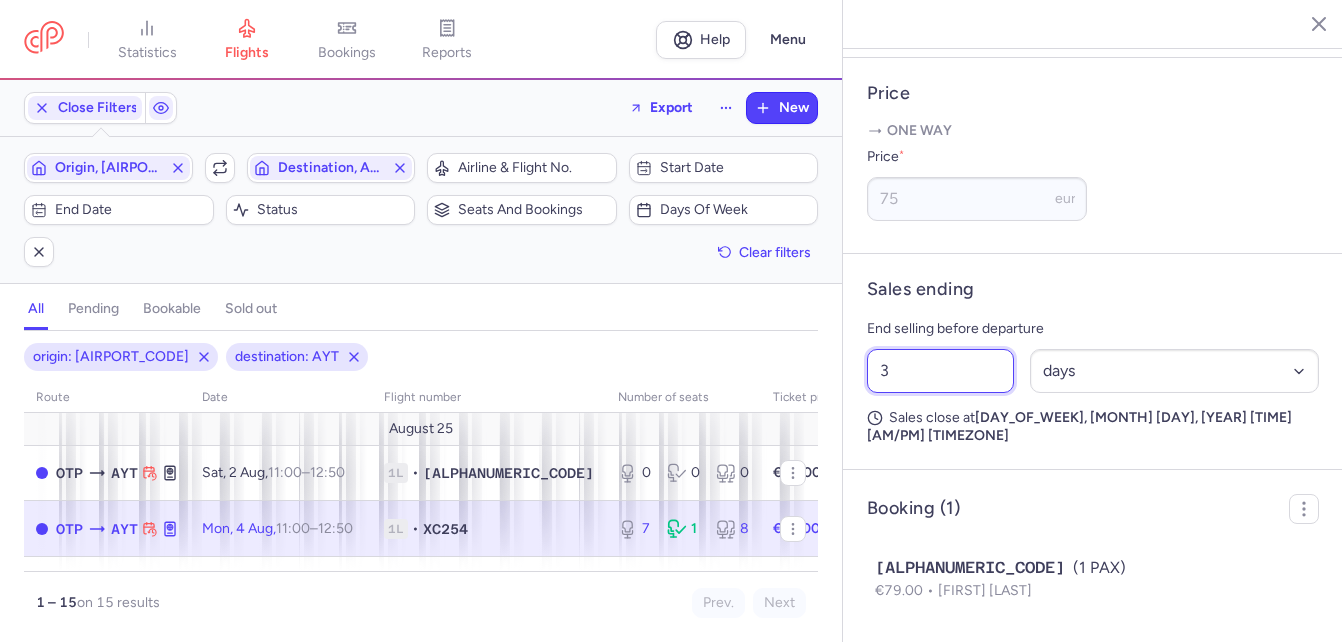 drag, startPoint x: 973, startPoint y: 395, endPoint x: 863, endPoint y: 388, distance: 110.2225 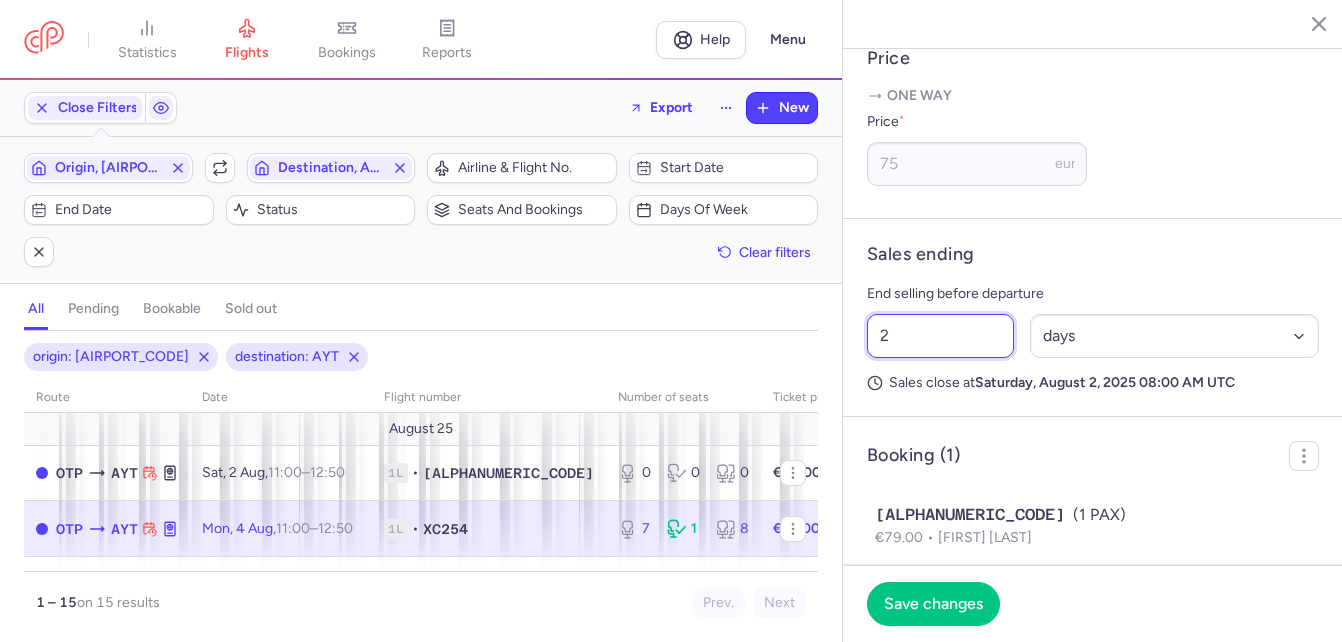 type on "2" 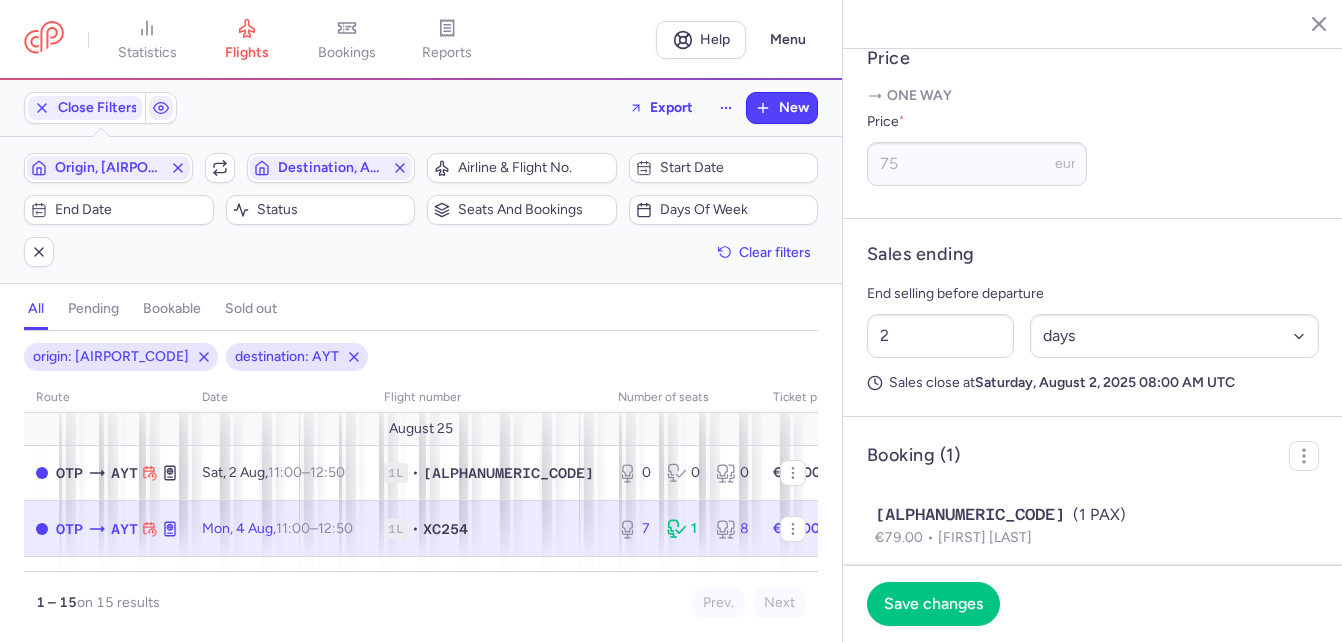 click on "Sales ending" at bounding box center [1093, 254] 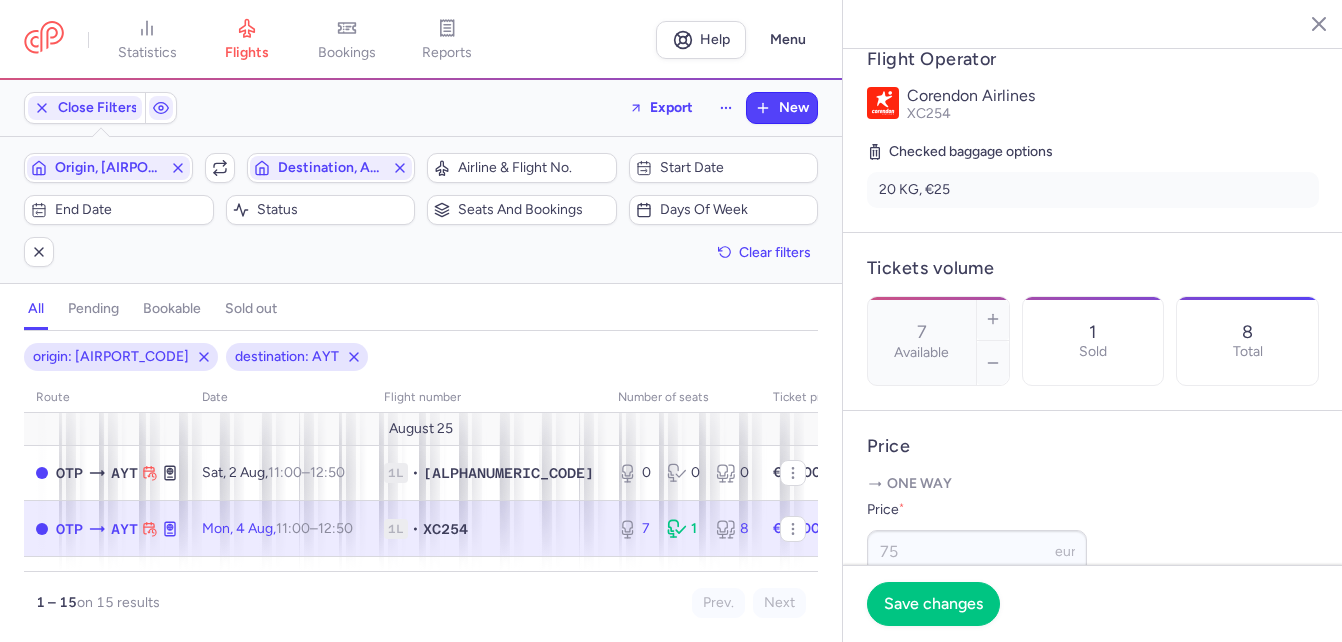 scroll, scrollTop: 389, scrollLeft: 0, axis: vertical 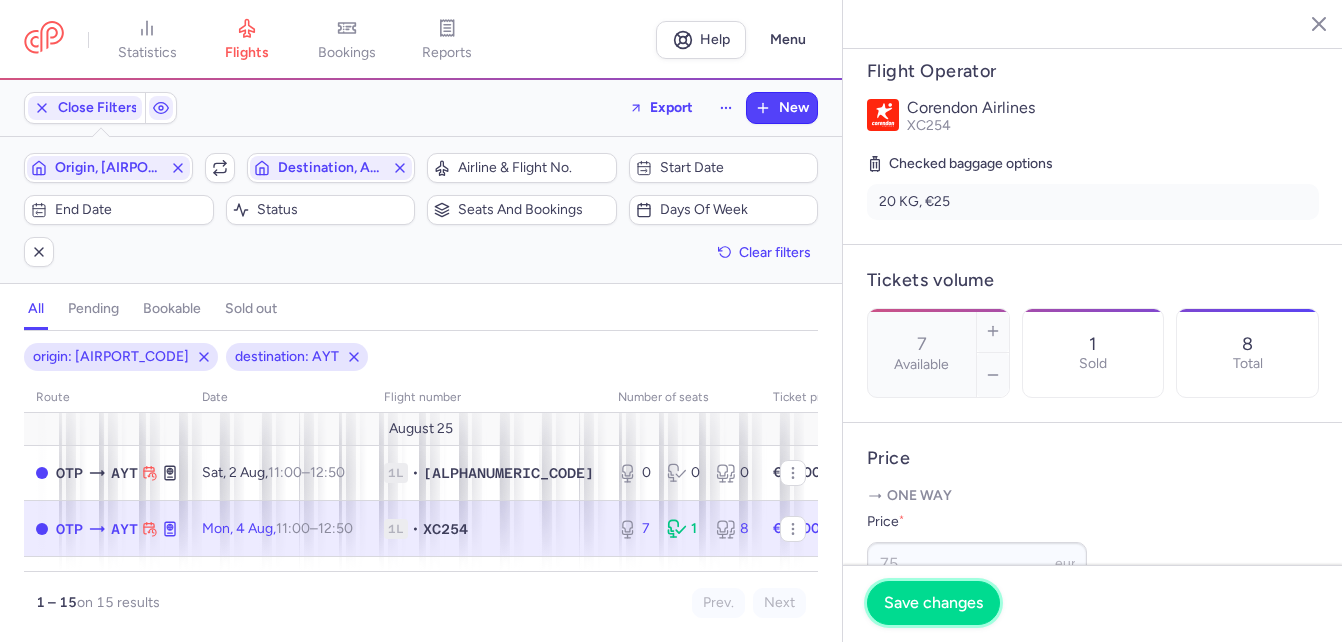 click on "Save changes" at bounding box center [933, 603] 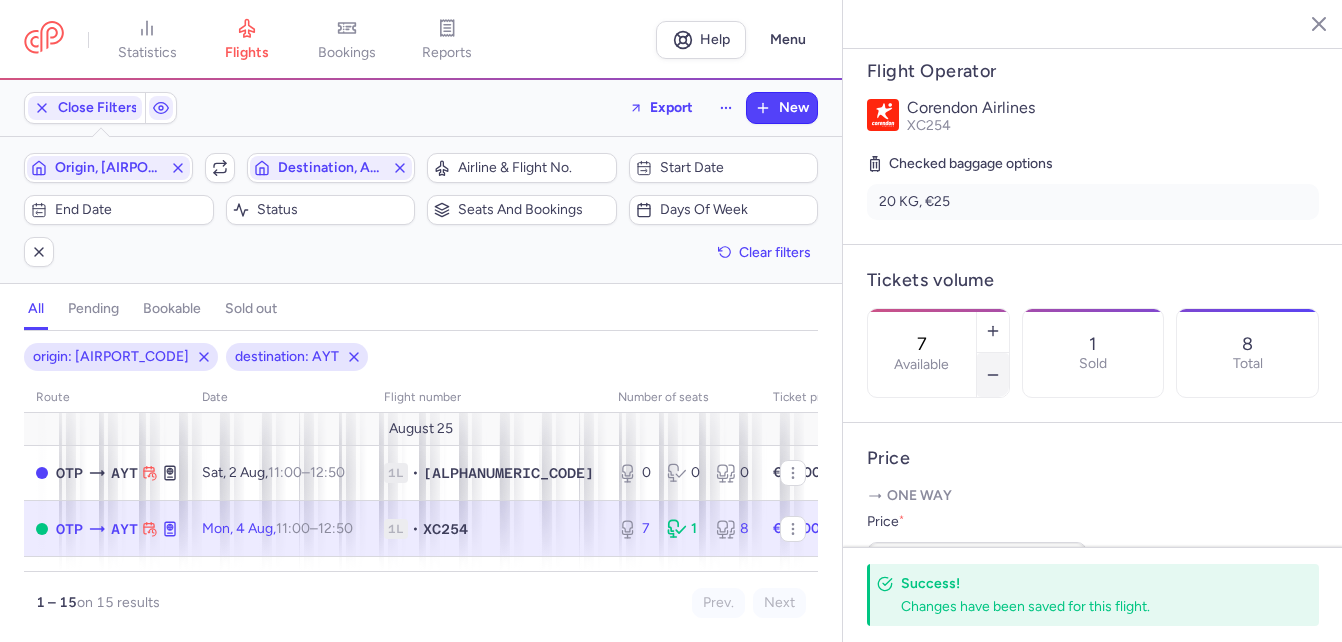 click 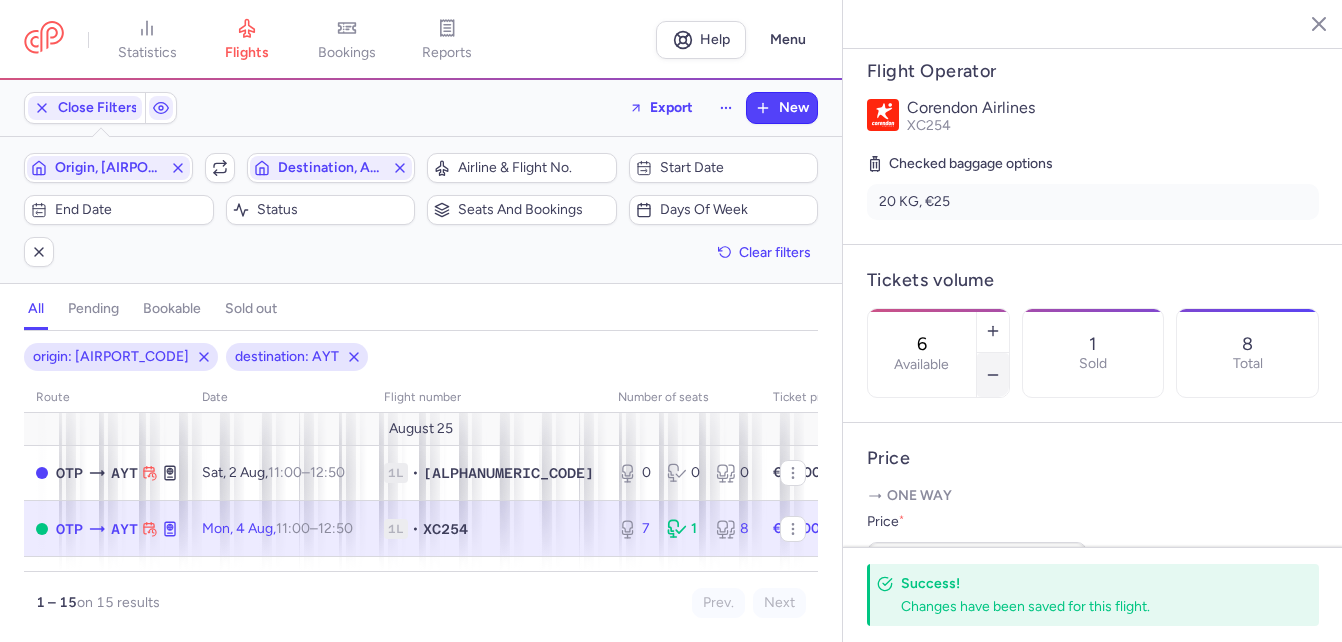 click 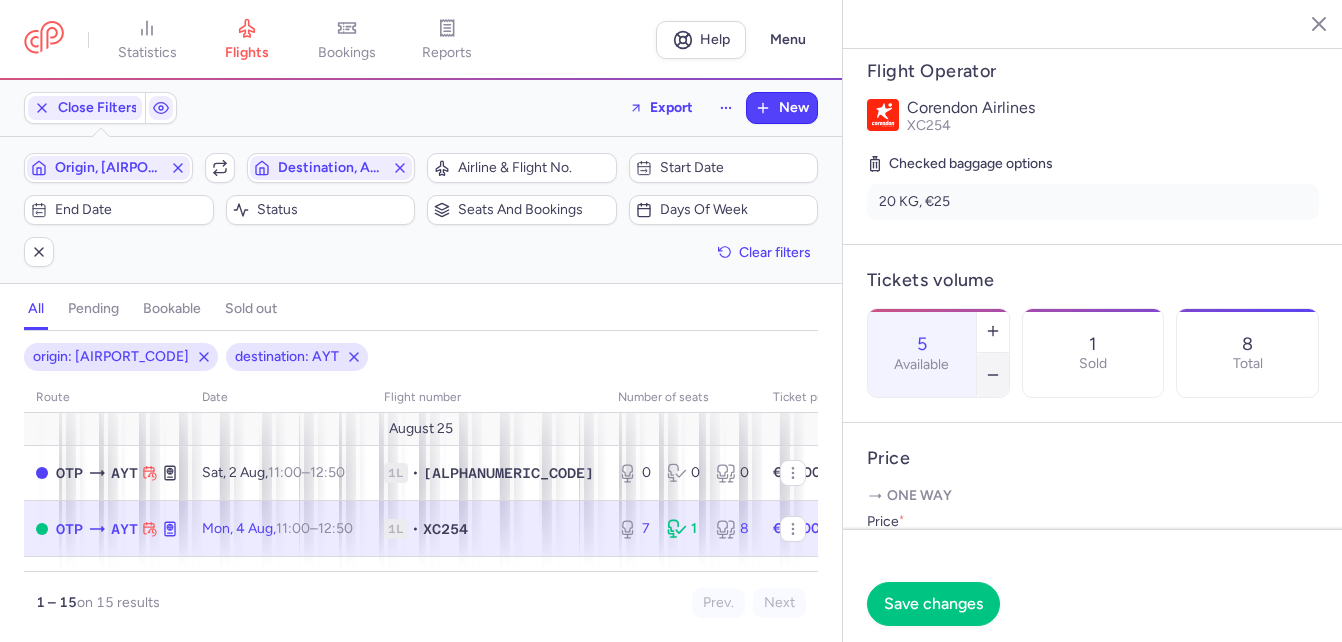 click 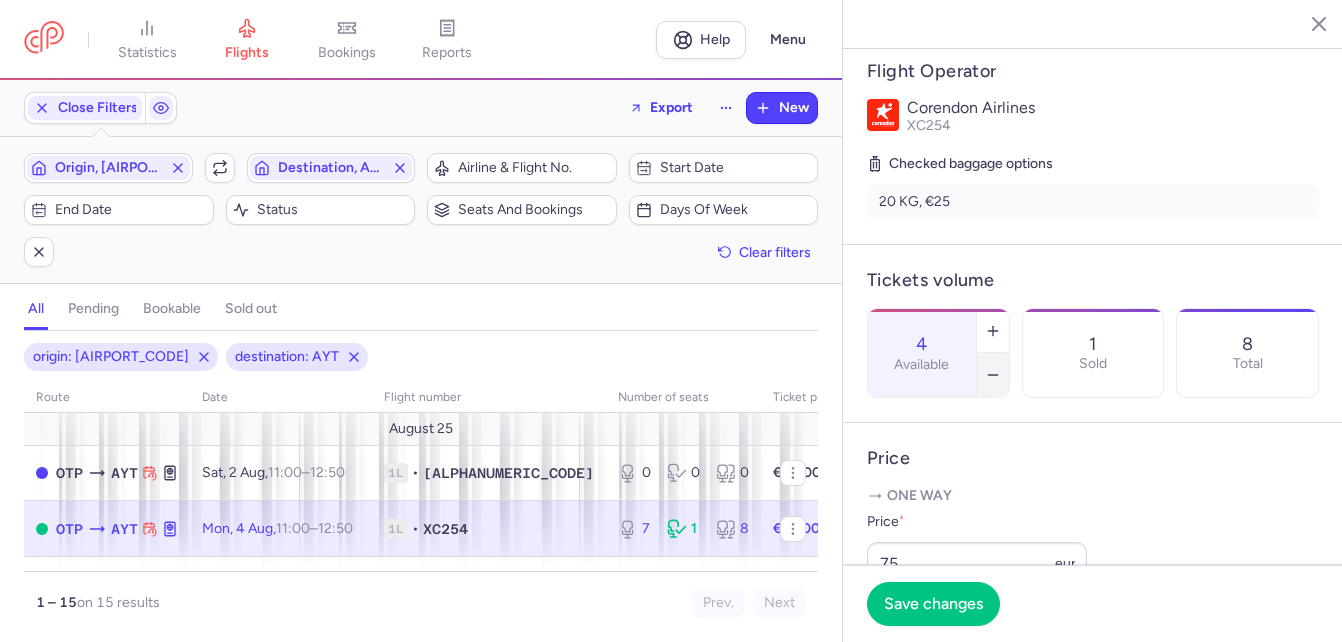 click 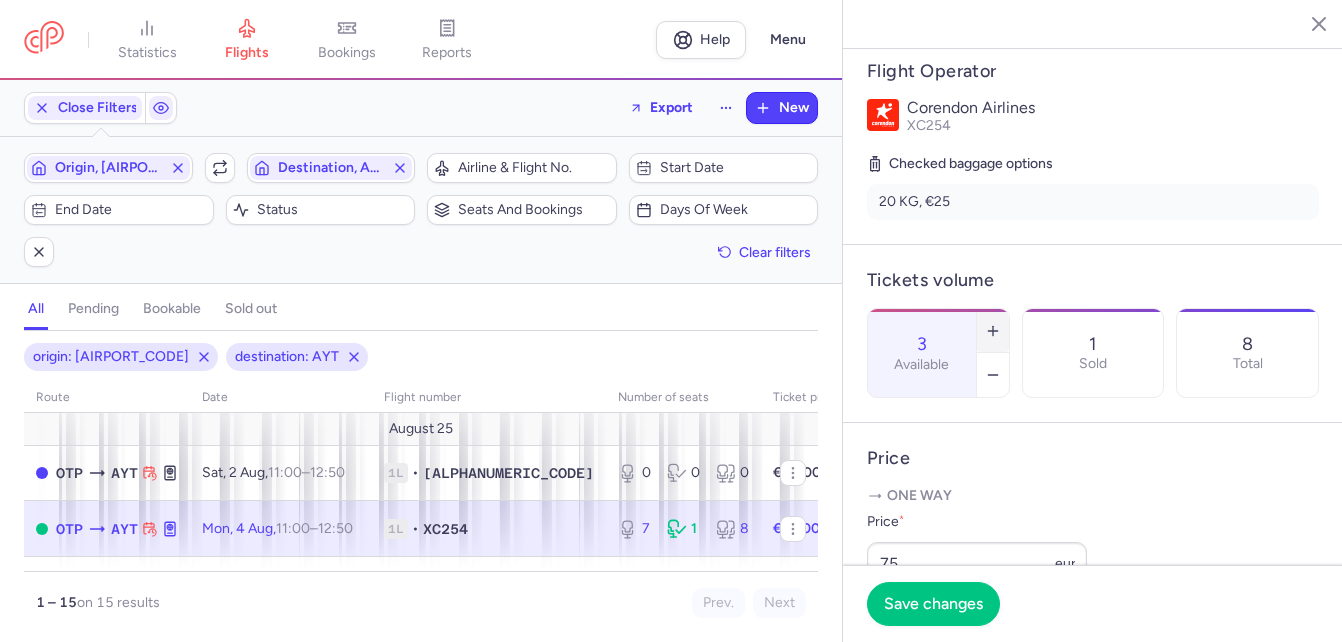 click 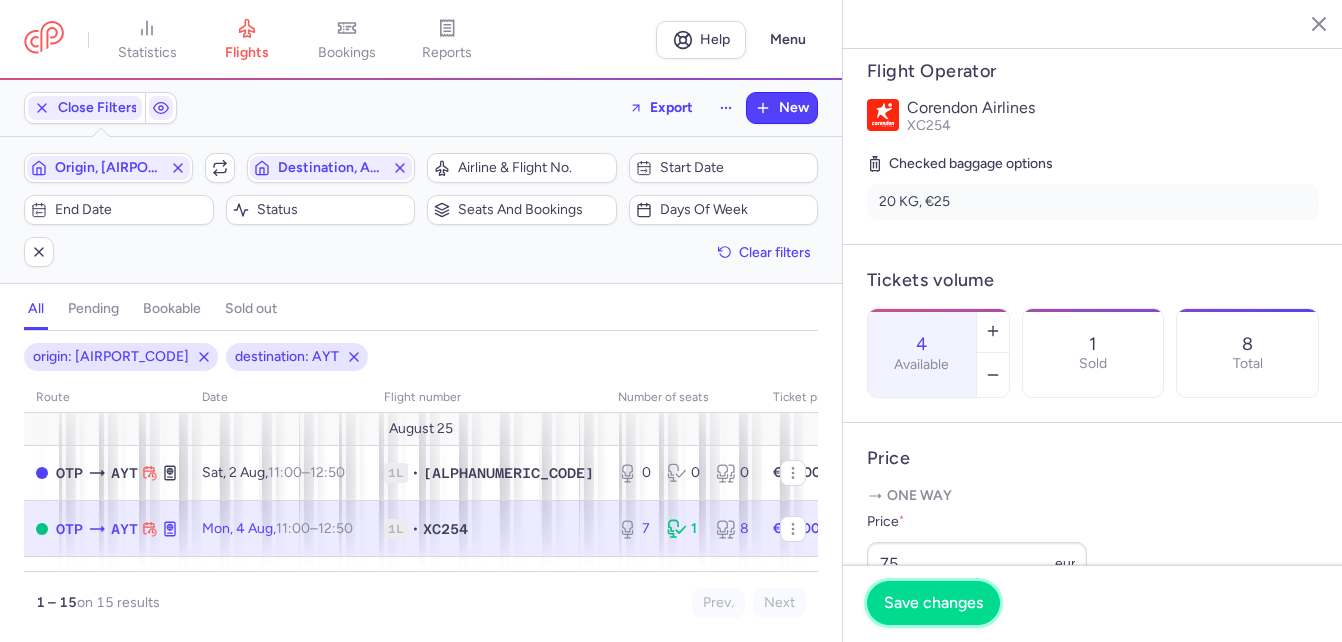 click on "Save changes" at bounding box center (933, 603) 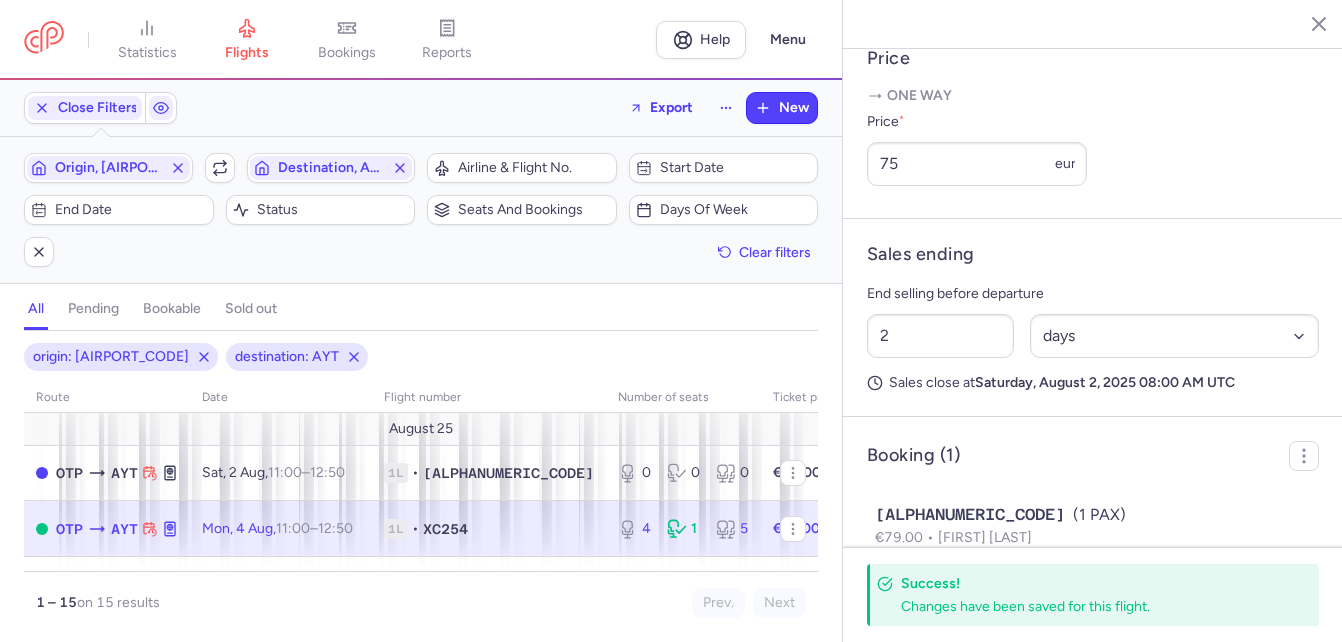scroll, scrollTop: 884, scrollLeft: 0, axis: vertical 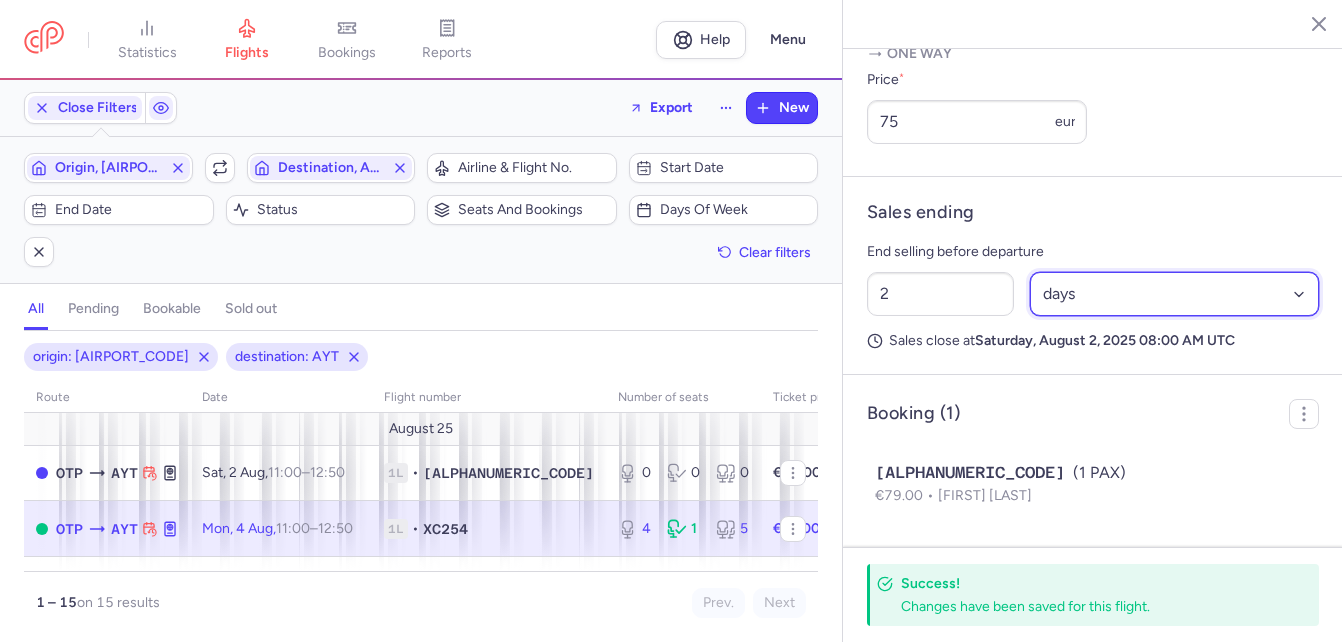click on "Select an option hours days" at bounding box center [1175, 294] 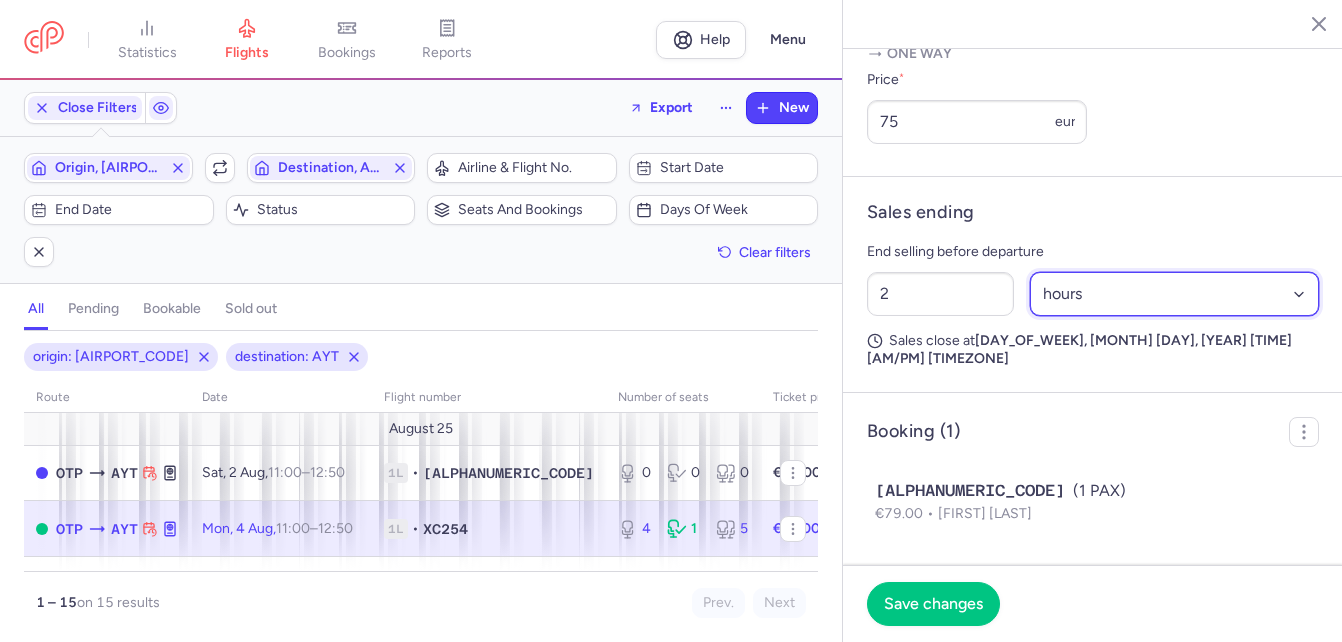 scroll, scrollTop: 866, scrollLeft: 0, axis: vertical 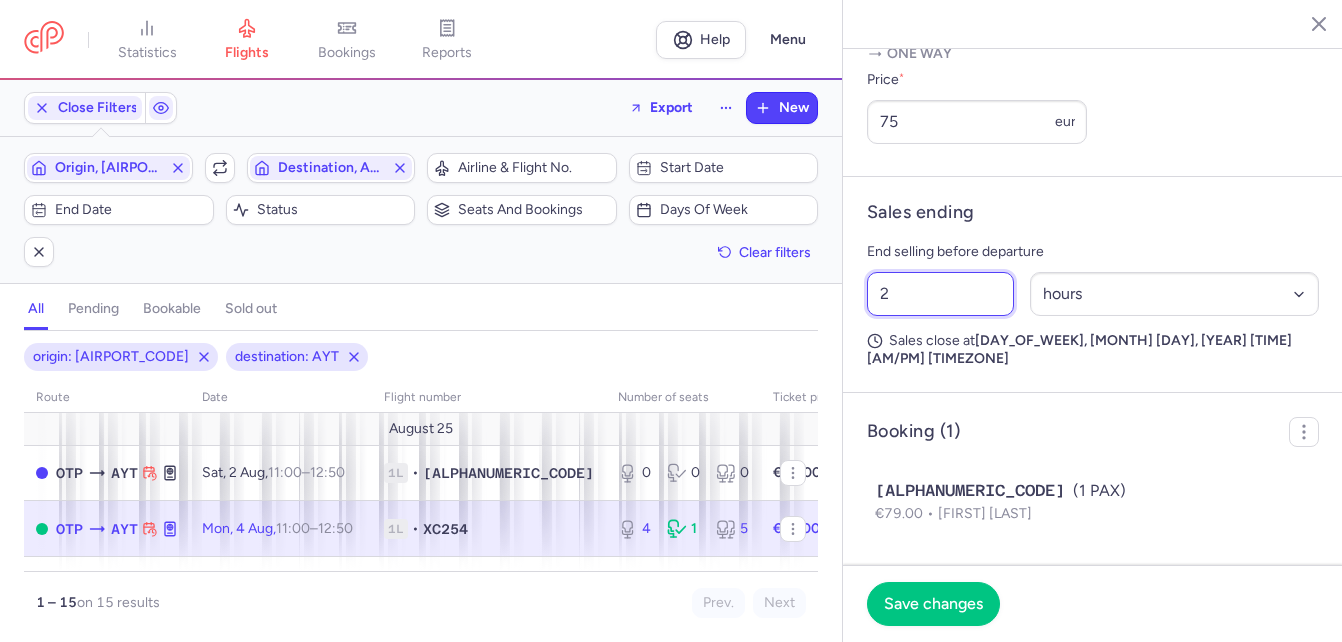 drag, startPoint x: 912, startPoint y: 305, endPoint x: 842, endPoint y: 305, distance: 70 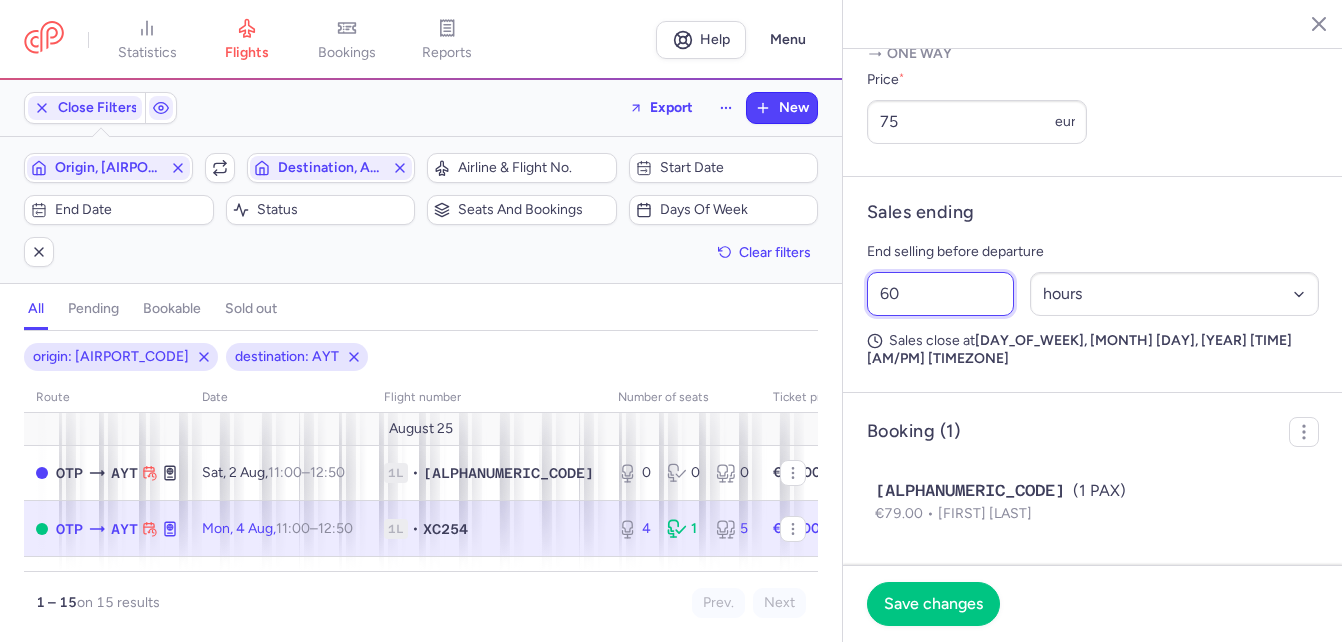 drag, startPoint x: 899, startPoint y: 314, endPoint x: 871, endPoint y: 308, distance: 28.635643 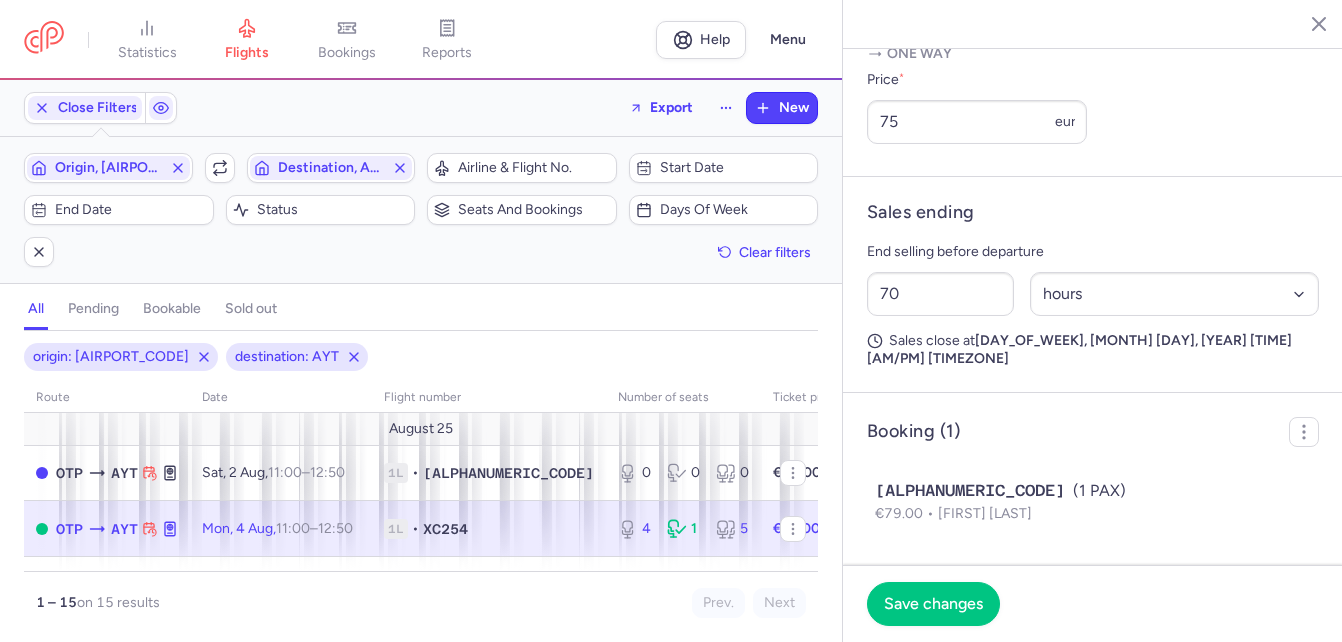 click on "Sales ending End selling before departure 70 Select an option hours days Sales close at  [DAY_OF_WEEK], [MONTH] [DAY], [YEAR]	[TIME] [AM/PM] [TIMEZONE]" at bounding box center [1093, 285] 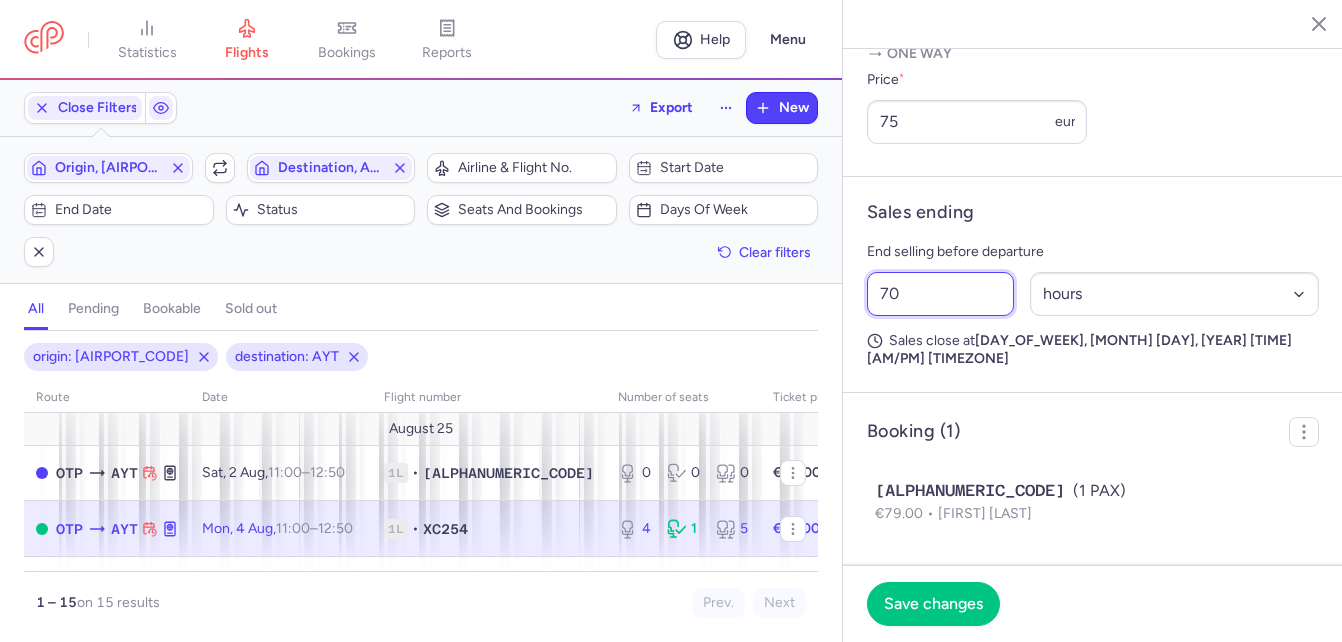 drag, startPoint x: 908, startPoint y: 309, endPoint x: 867, endPoint y: 306, distance: 41.109608 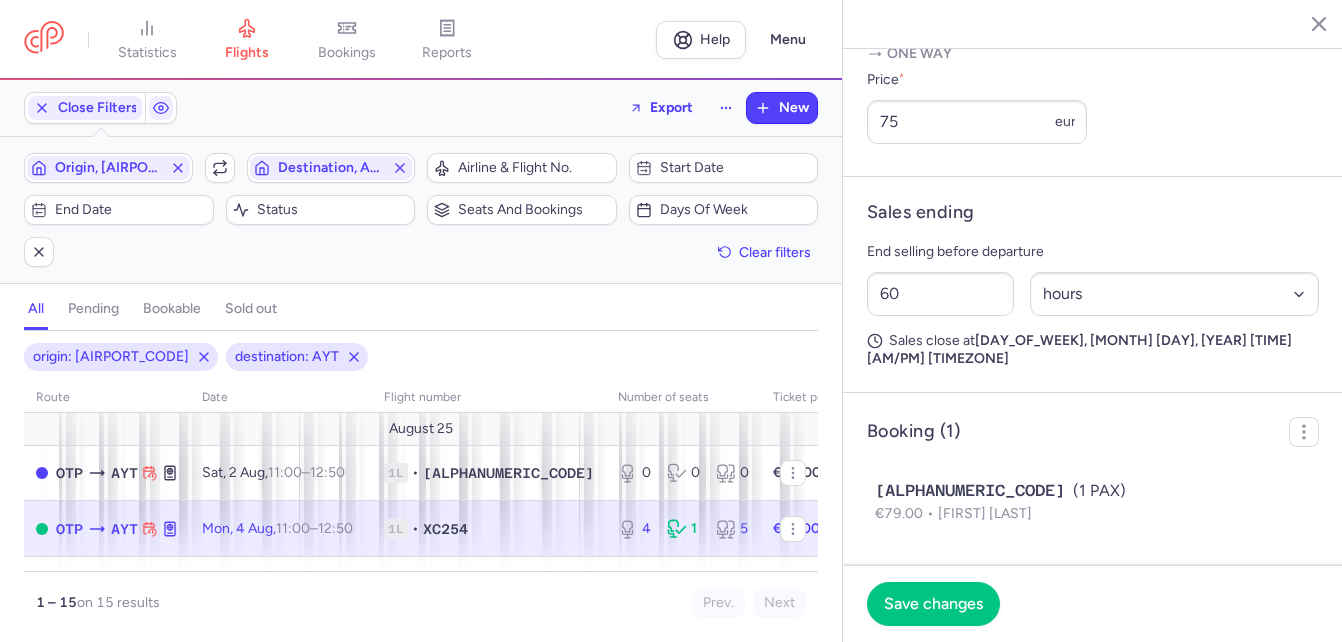 click on "Sales ending End selling before departure 60 Select an option hours days Sales close at  [DAY_OF_WEEK], [MONTH] [DAY], [YEAR]	[TIME] [AM/PM] [TIMEZONE]" at bounding box center (1093, 285) 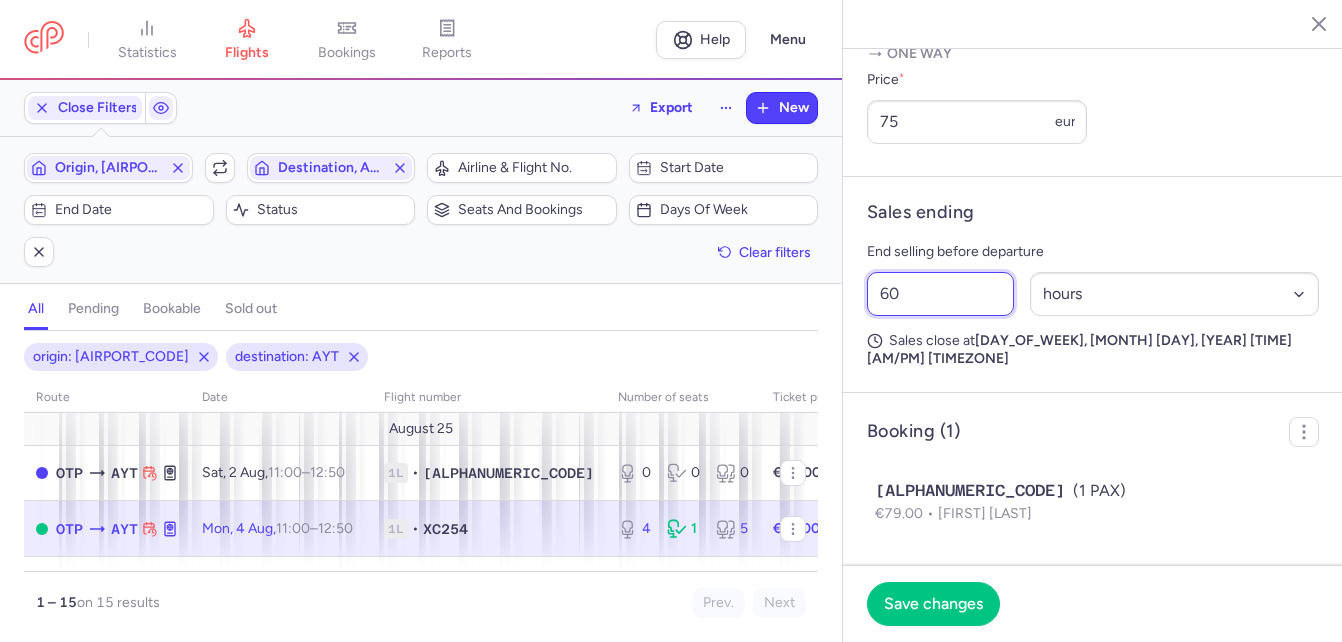 drag, startPoint x: 917, startPoint y: 312, endPoint x: 886, endPoint y: 312, distance: 31 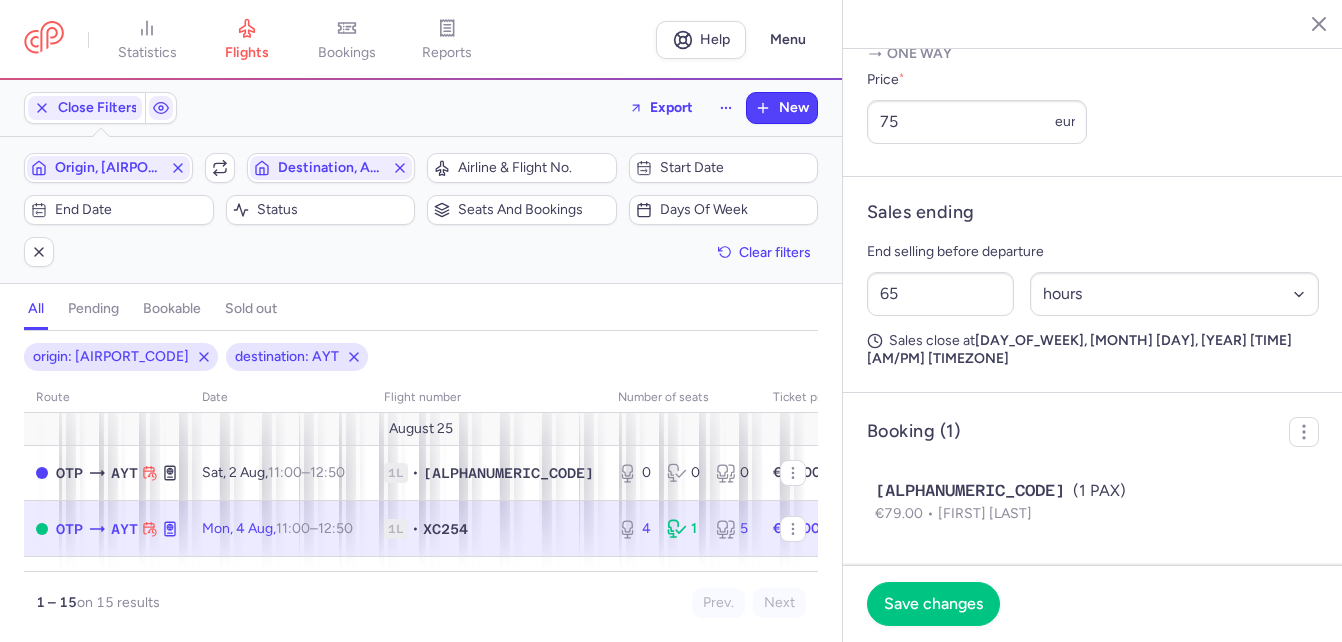 click on "Sales ending End selling before departure 65 Select an option hours days Sales close at  [DAY_OF_WEEK], [MONTH] [DAY], [YEAR]	[TIME] [AM/PM] [TIMEZONE]" at bounding box center [1093, 285] 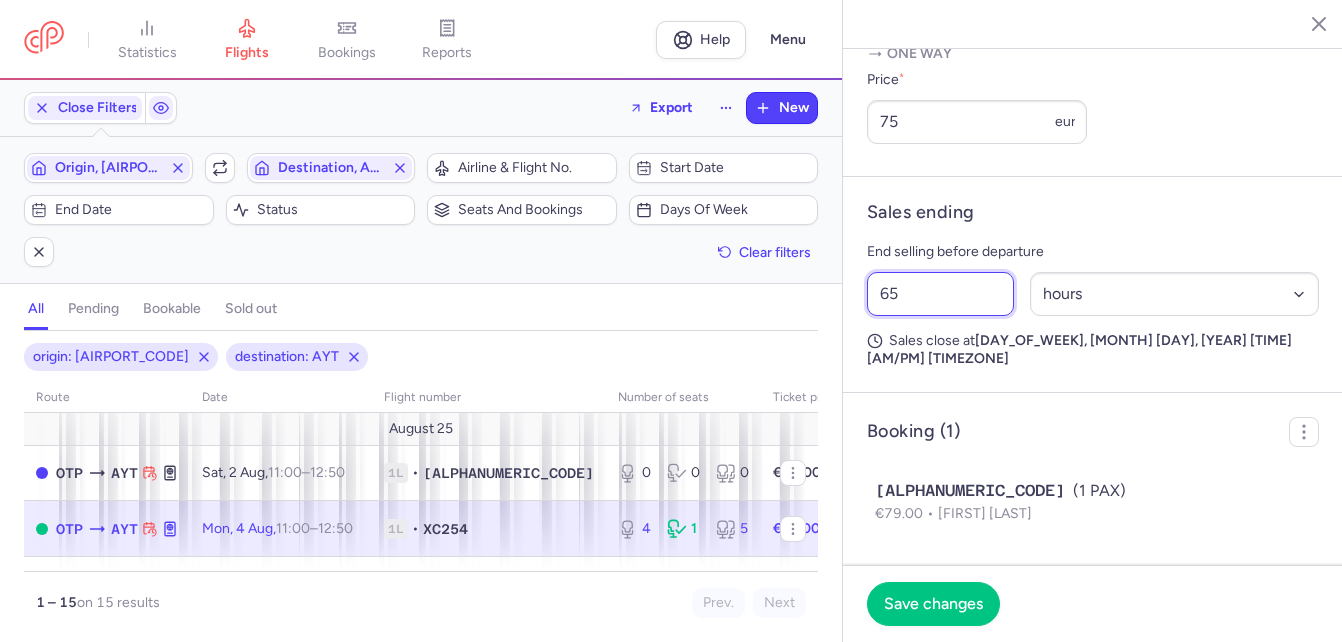 drag, startPoint x: 911, startPoint y: 308, endPoint x: 893, endPoint y: 309, distance: 18.027756 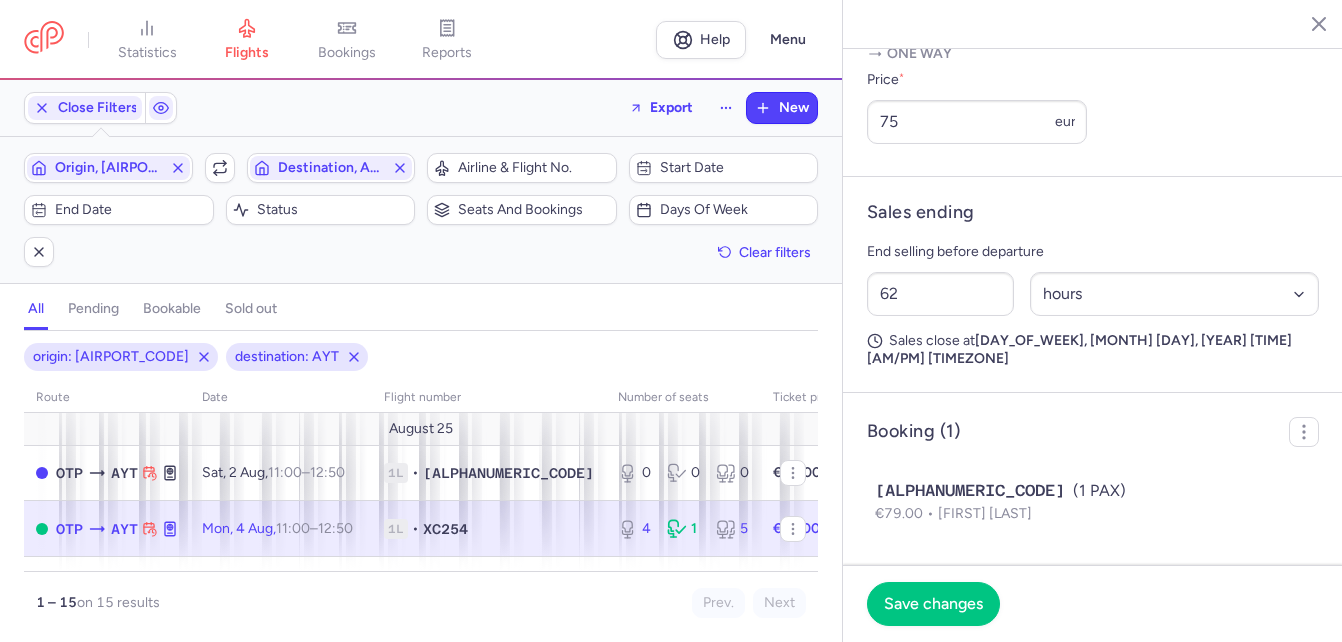 click on "Sales ending End selling before departure 62 Select an option hours days Sales close at  [DAY_OF_WEEK], [MONTH] [DAY], [YEAR]	[TIME] [AM/PM] [TIMEZONE]" at bounding box center (1093, 285) 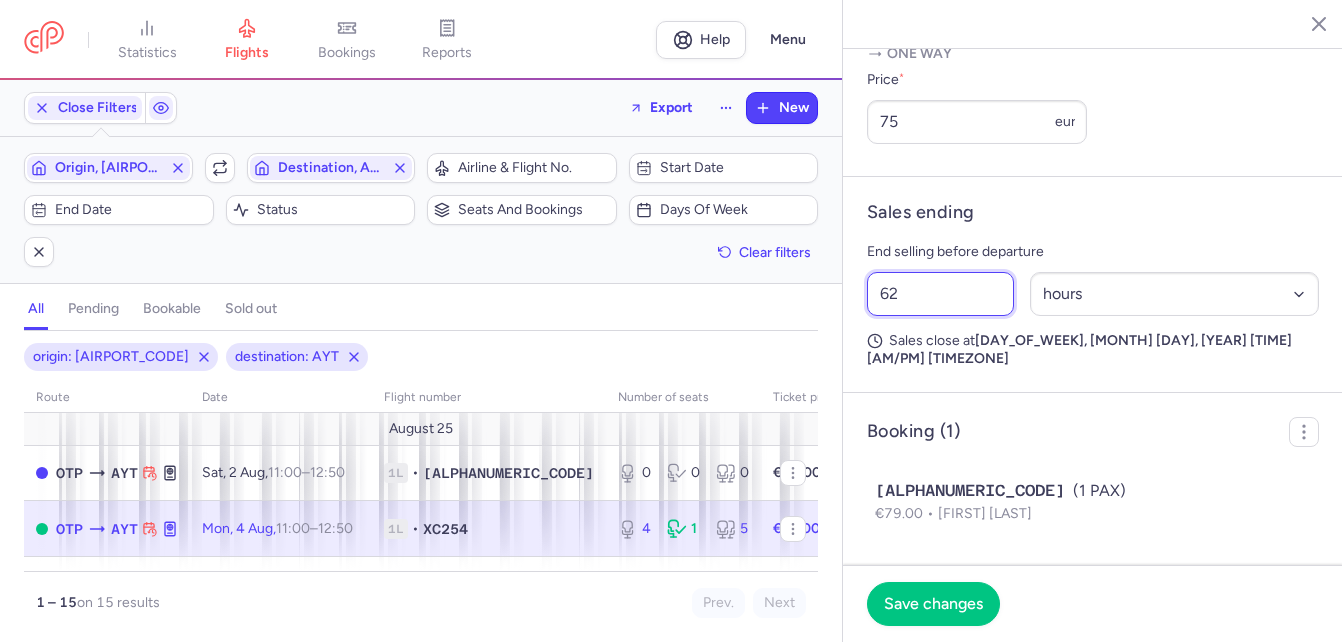 click on "62" at bounding box center [940, 294] 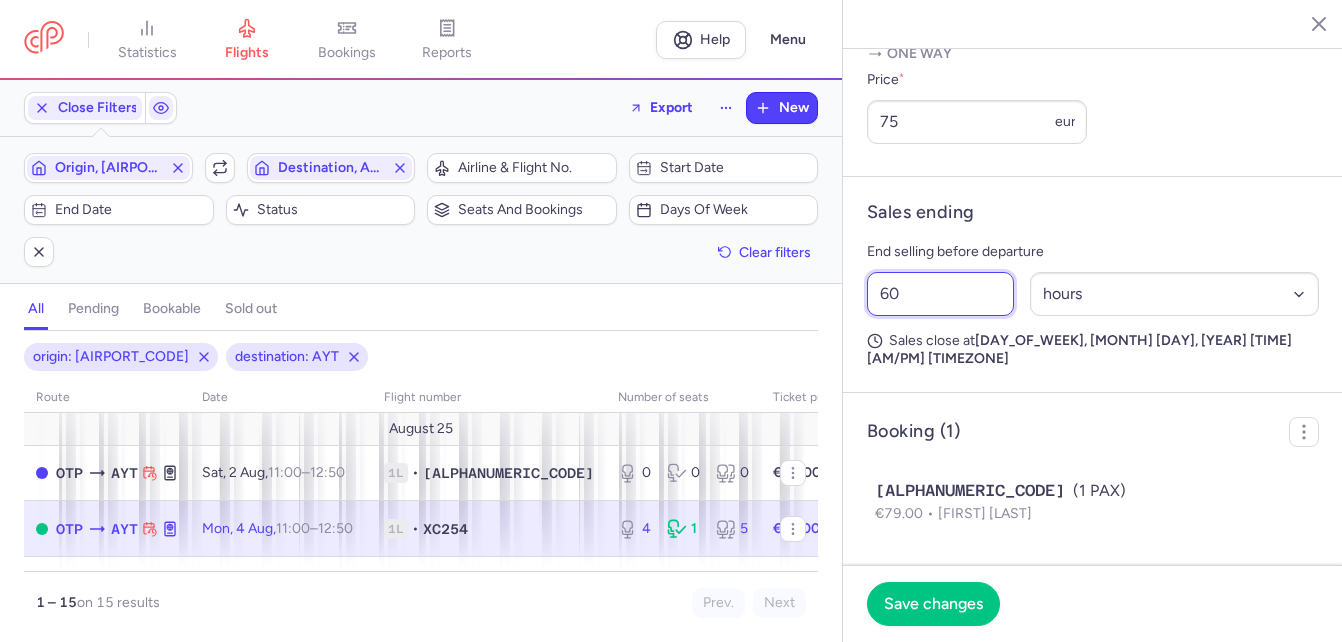 drag, startPoint x: 904, startPoint y: 306, endPoint x: 891, endPoint y: 306, distance: 13 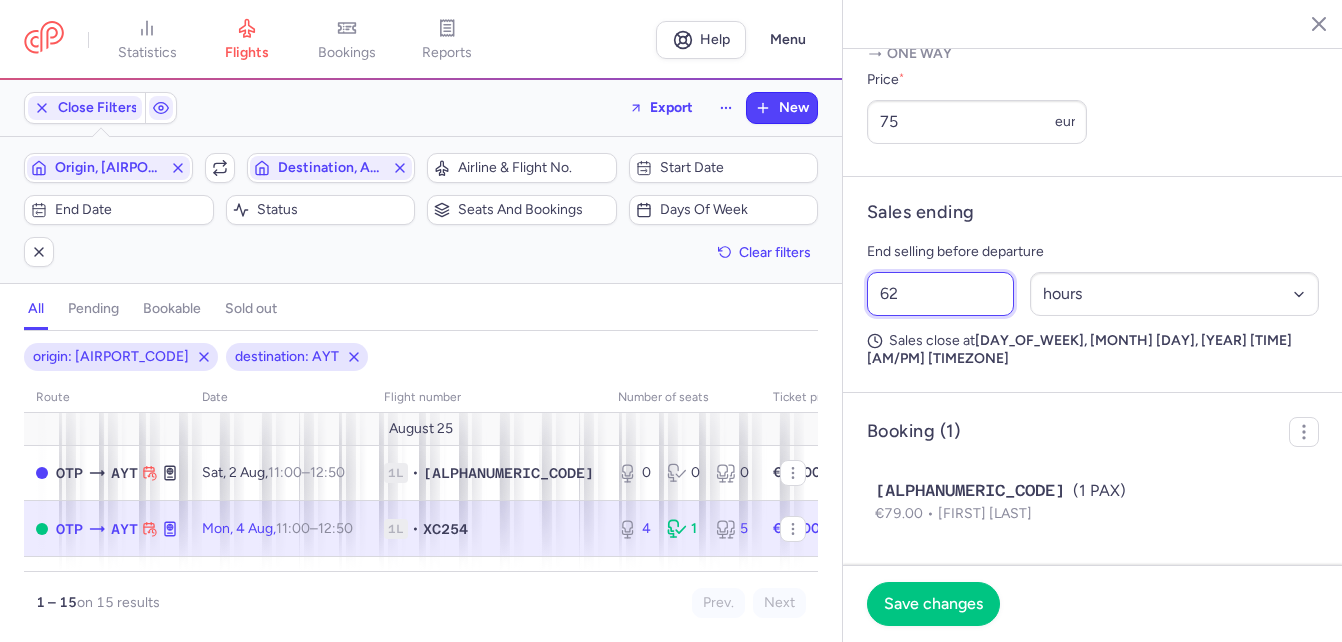 click on "62" at bounding box center [940, 294] 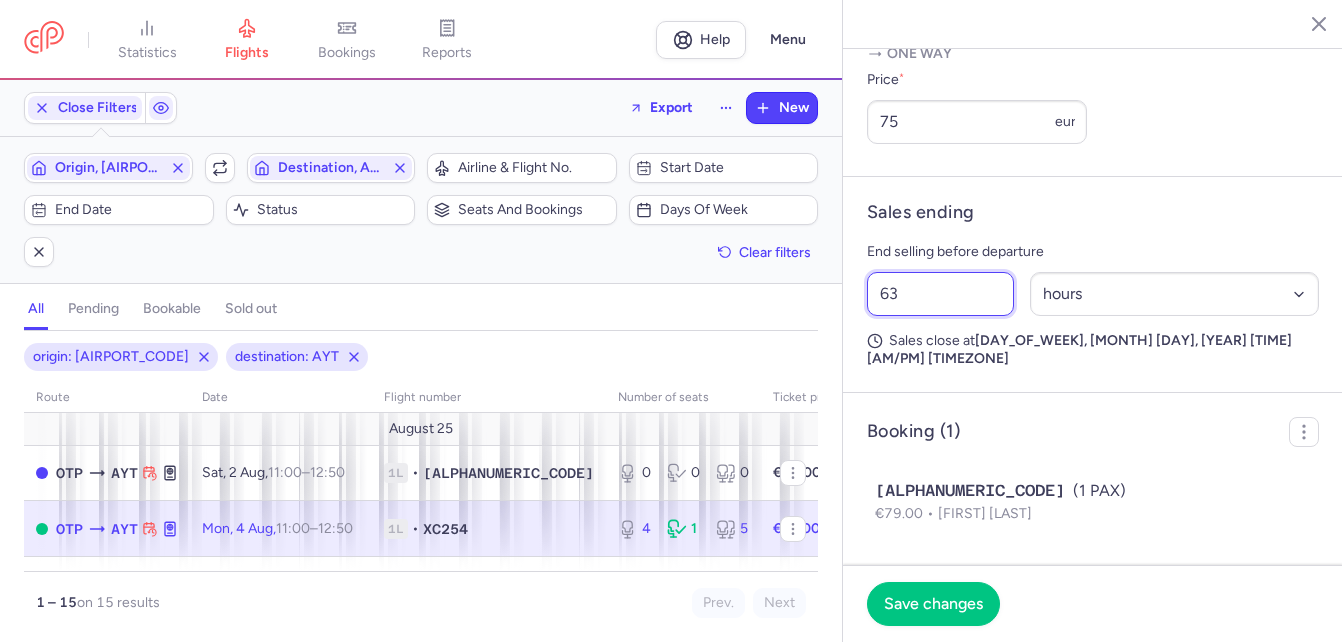 drag, startPoint x: 911, startPoint y: 309, endPoint x: 891, endPoint y: 309, distance: 20 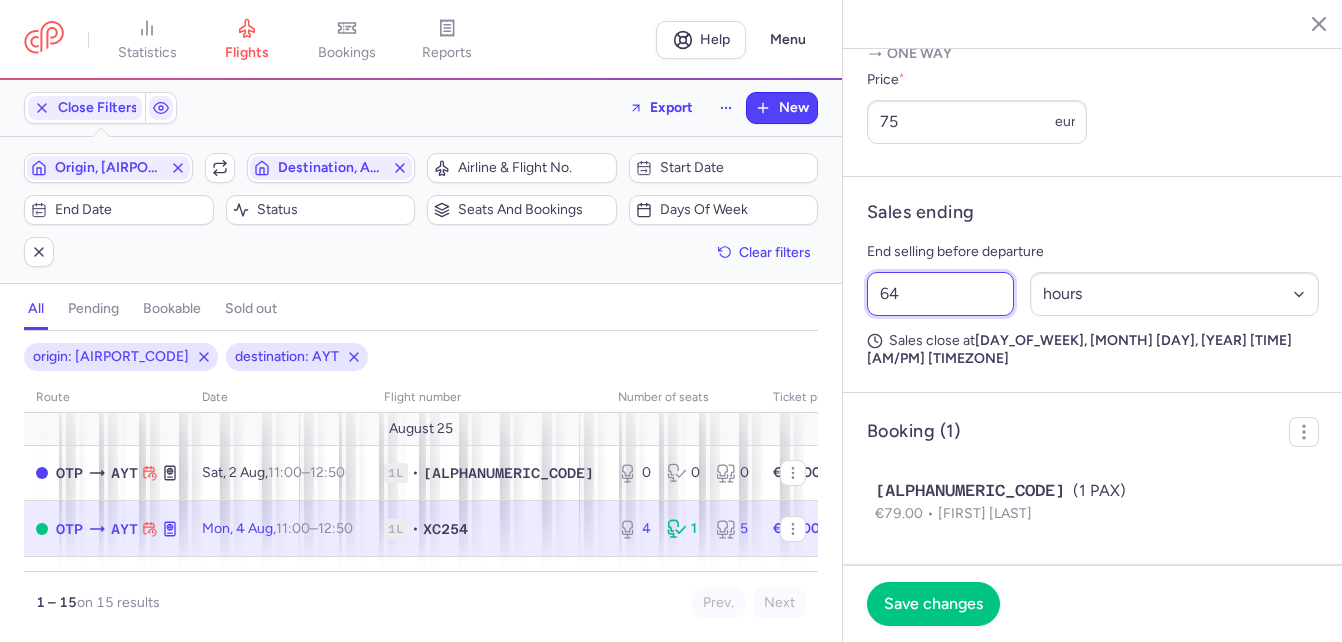 drag, startPoint x: 921, startPoint y: 316, endPoint x: 887, endPoint y: 316, distance: 34 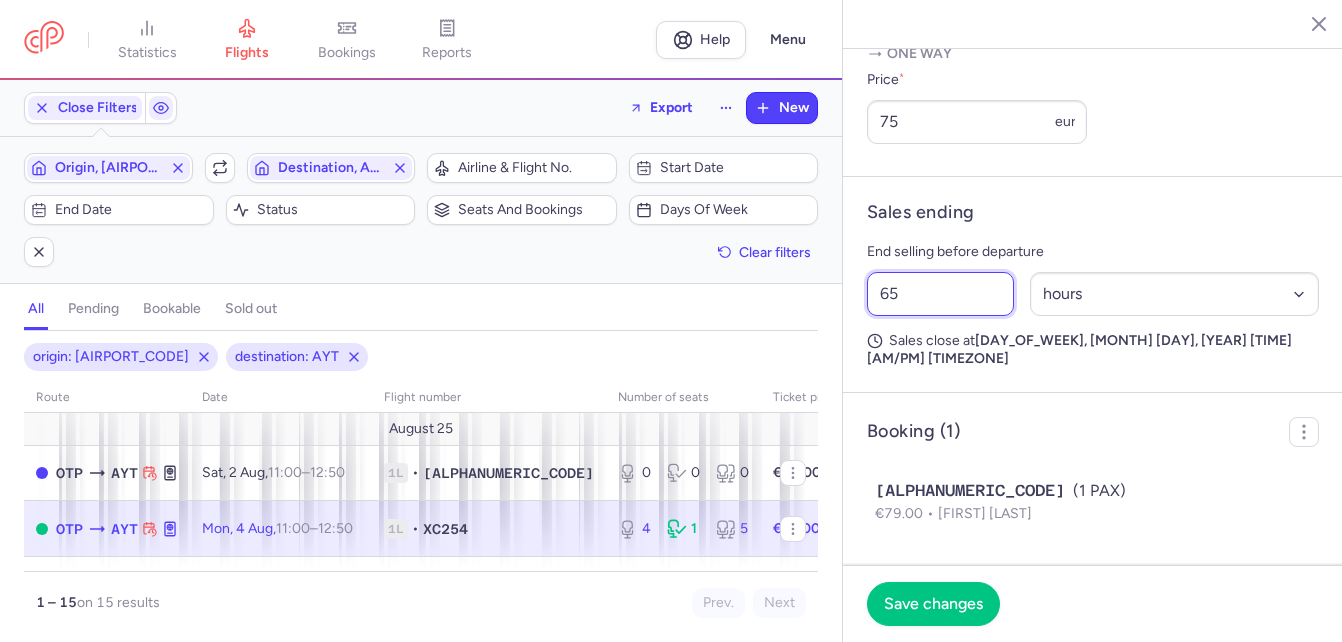 drag, startPoint x: 917, startPoint y: 317, endPoint x: 891, endPoint y: 312, distance: 26.476404 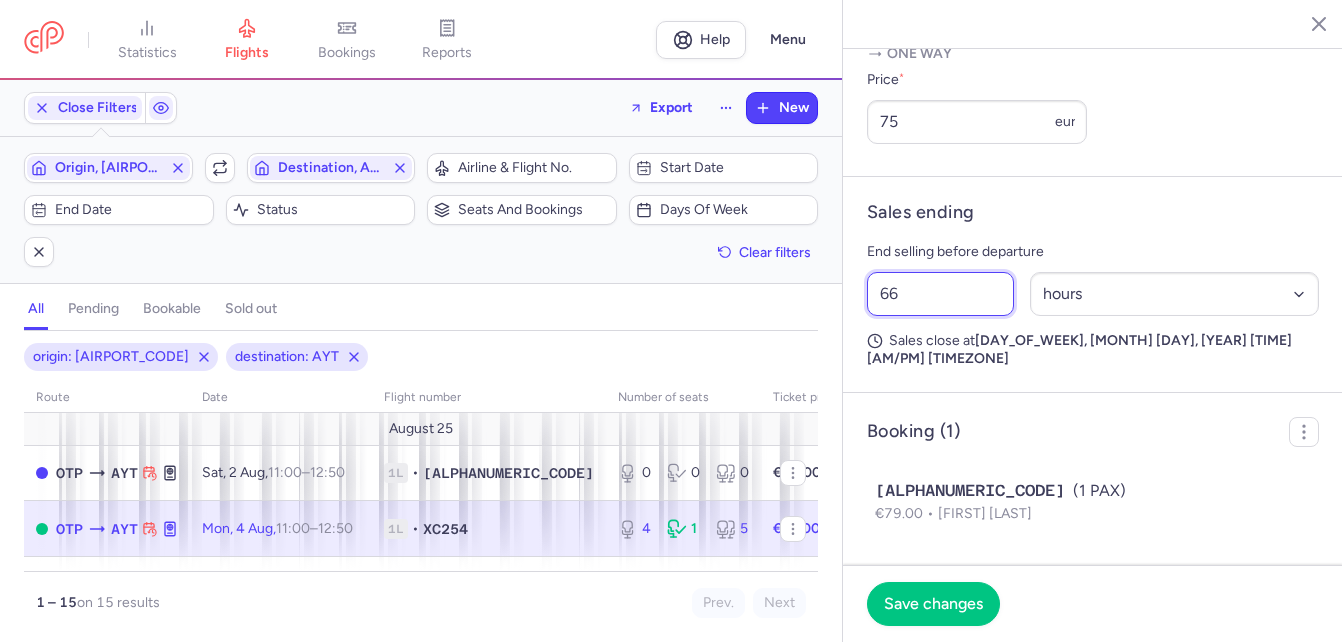 type on "66" 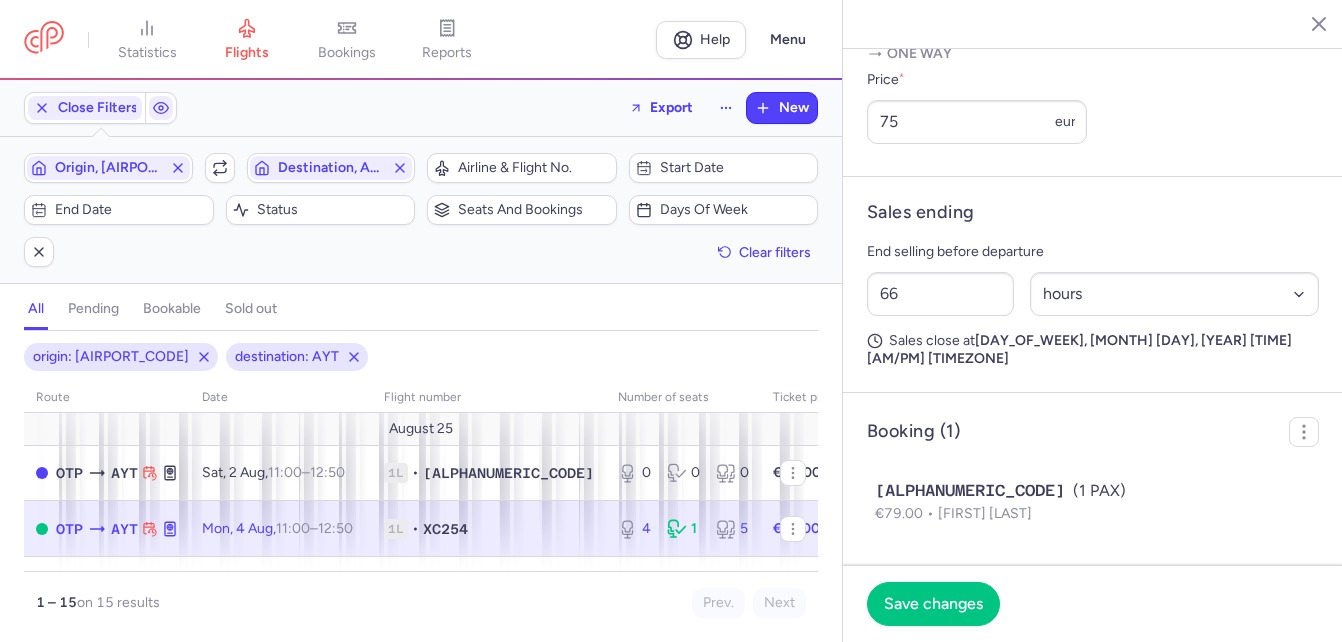 click on "Sales ending End selling before departure 66 Select an option hours days Sales close at  [DAY_OF_WEEK], [MONTH] [DAY], [YEAR]	[TIME] [AM/PM] [TIMEZONE]" at bounding box center (1093, 285) 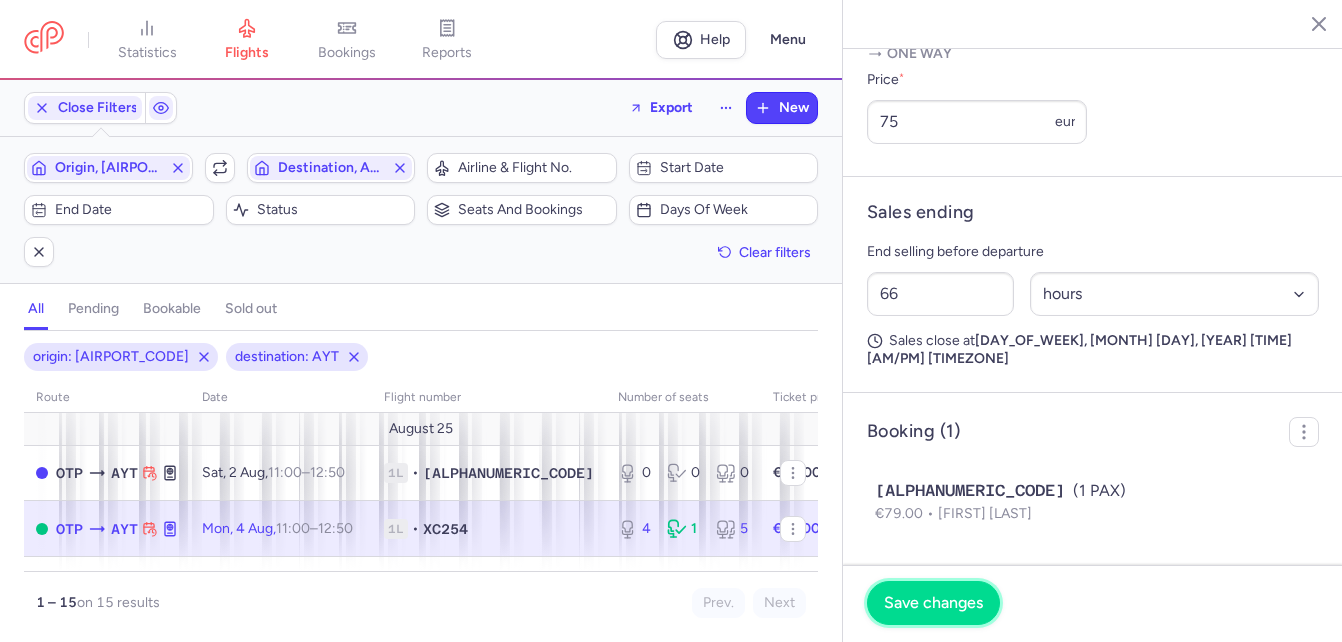 click on "Save changes" at bounding box center [933, 603] 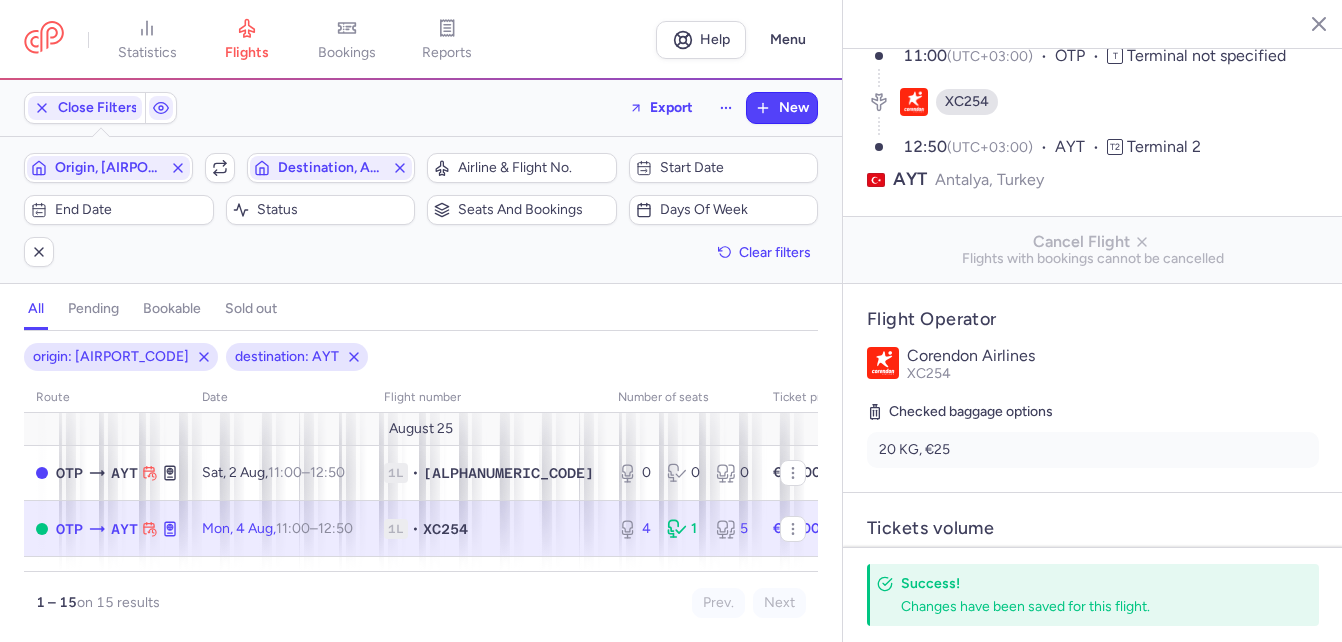 scroll, scrollTop: 0, scrollLeft: 0, axis: both 